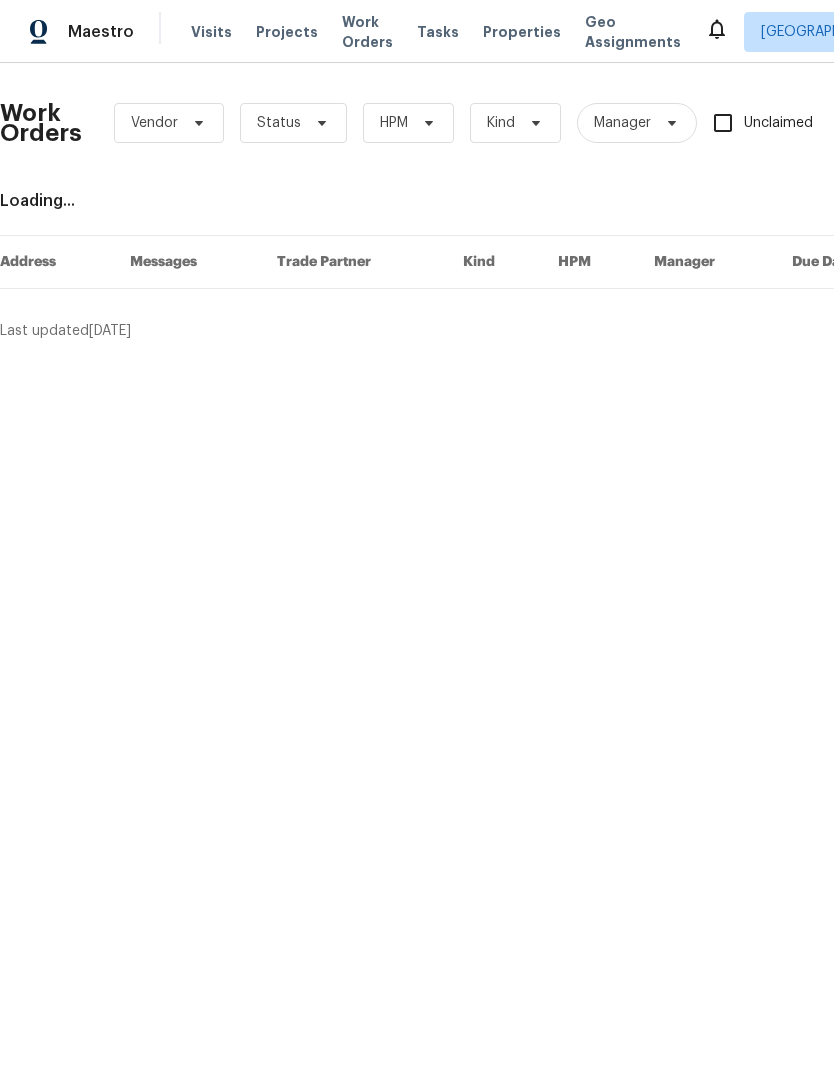 scroll, scrollTop: 0, scrollLeft: 0, axis: both 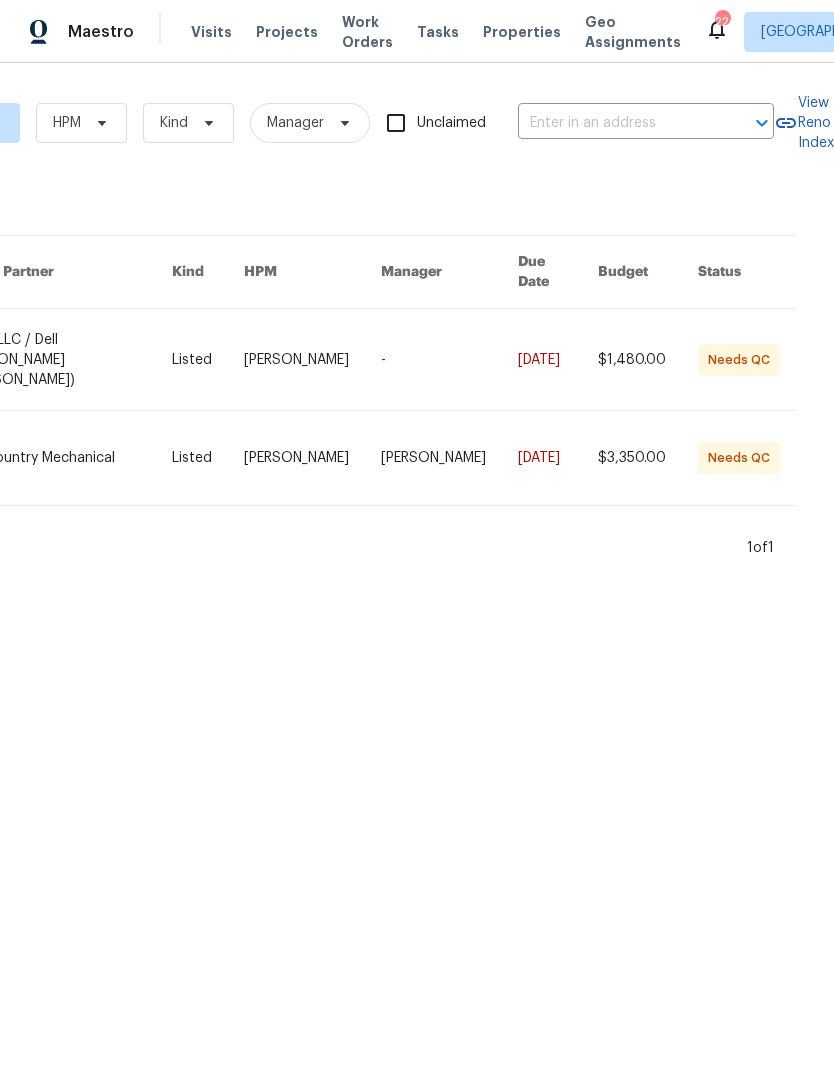 click at bounding box center (312, 359) 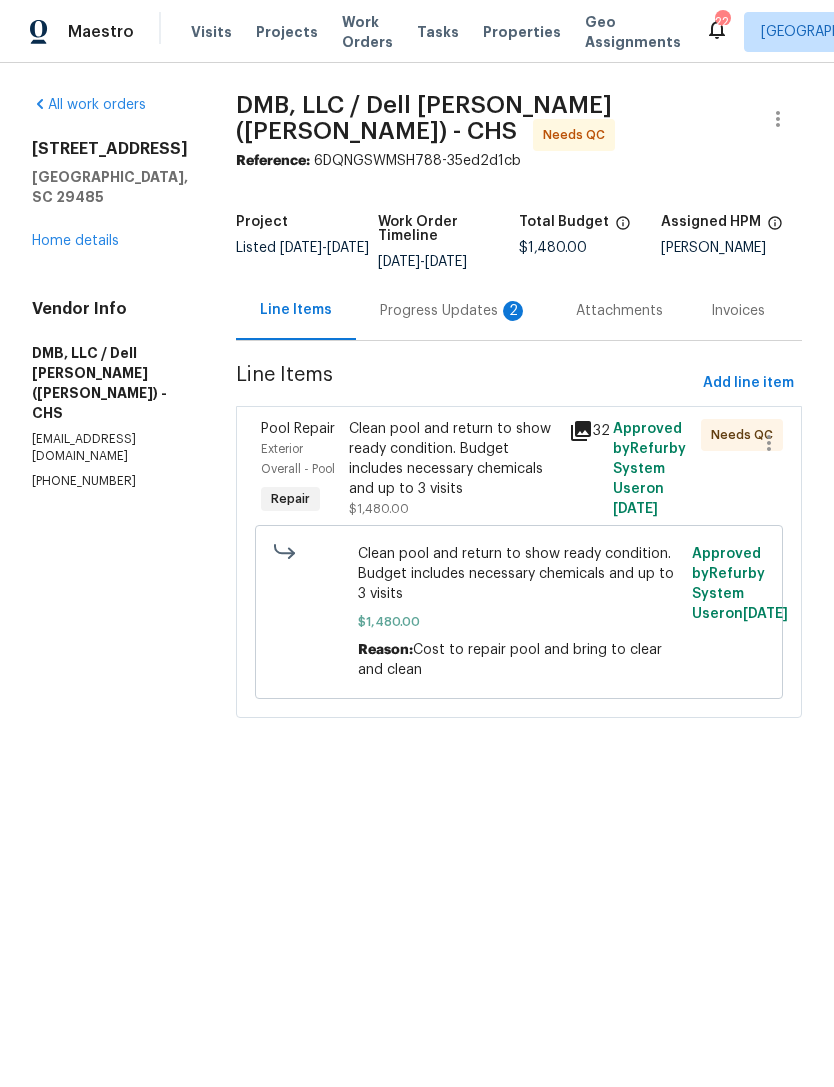 click on "$1,480.00" at bounding box center [519, 622] 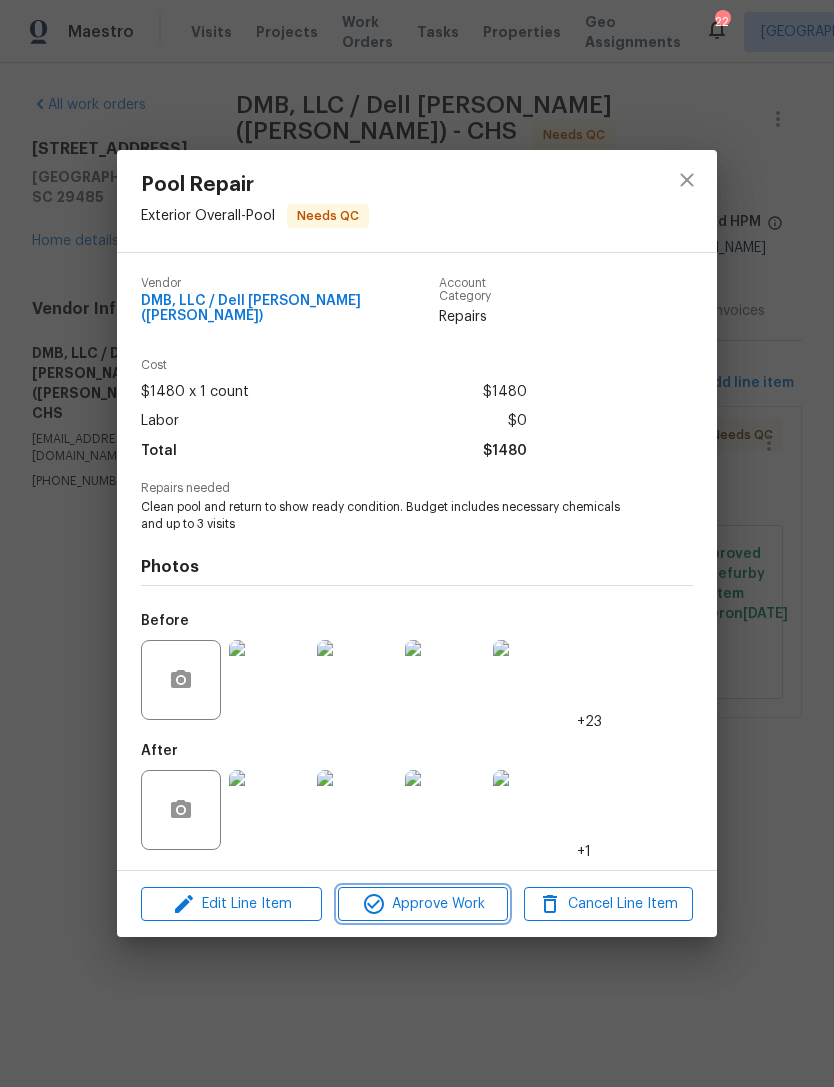 click on "Approve Work" at bounding box center (422, 904) 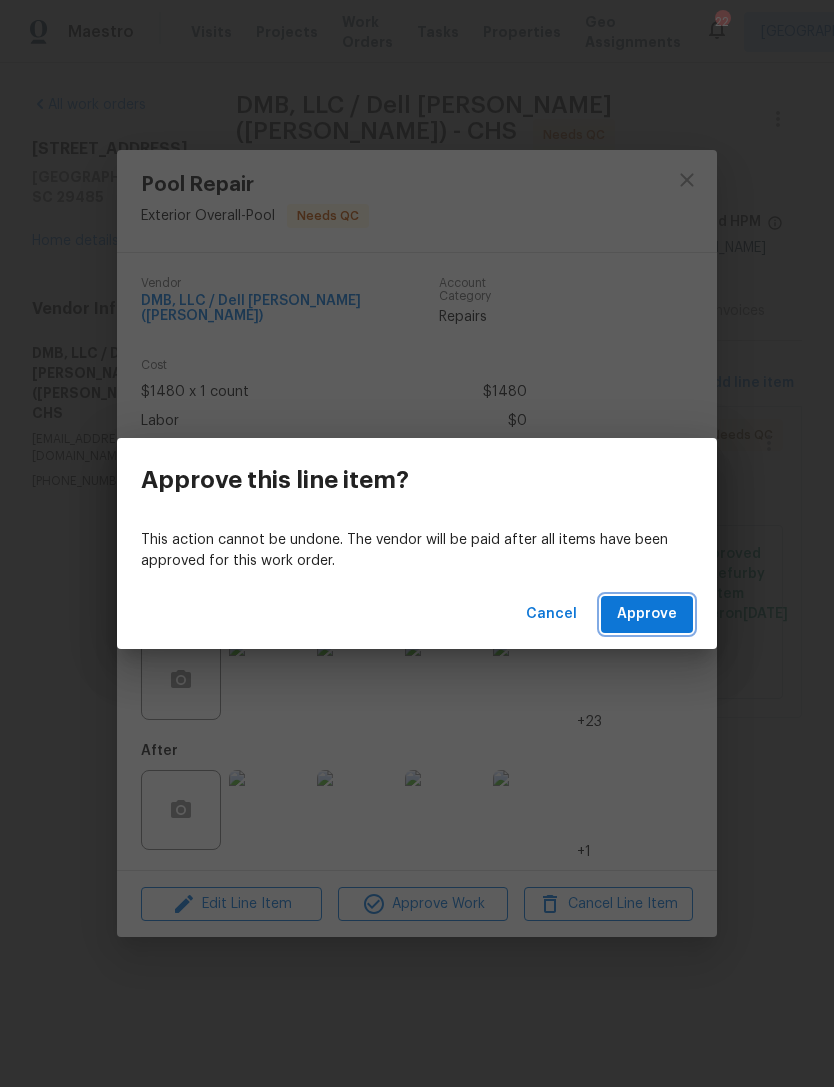 click on "Approve" at bounding box center (647, 614) 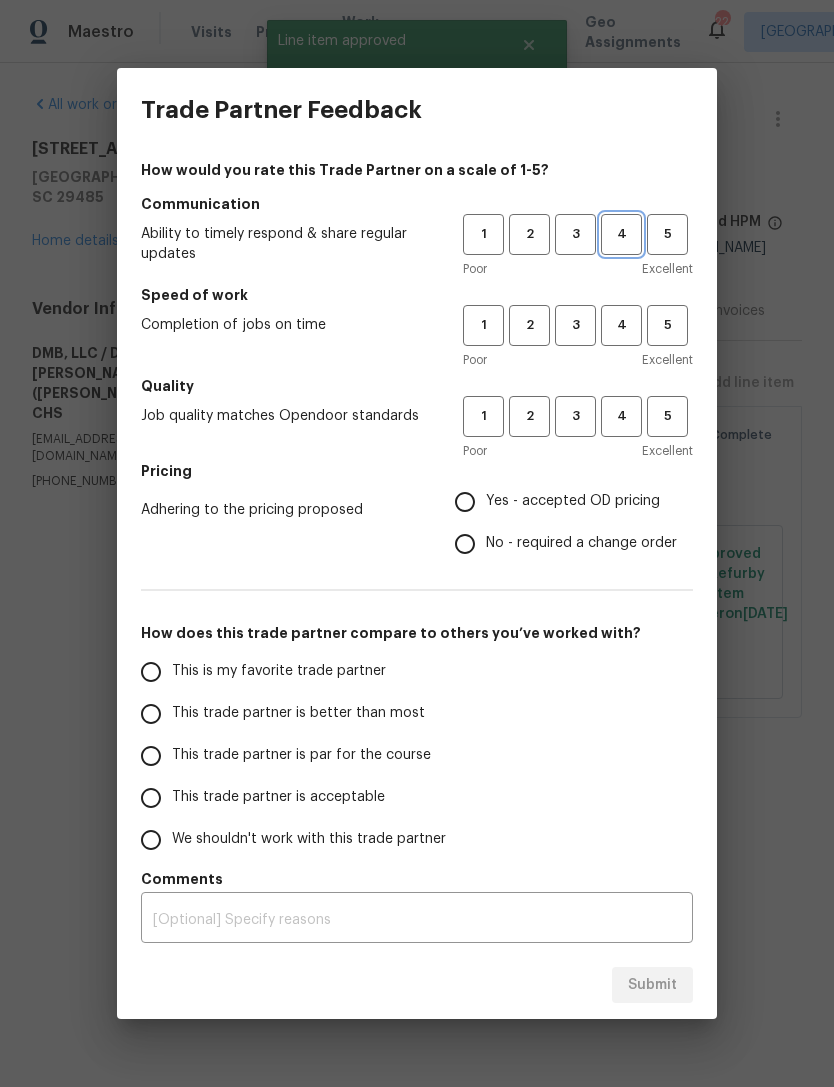 click on "4" at bounding box center [621, 234] 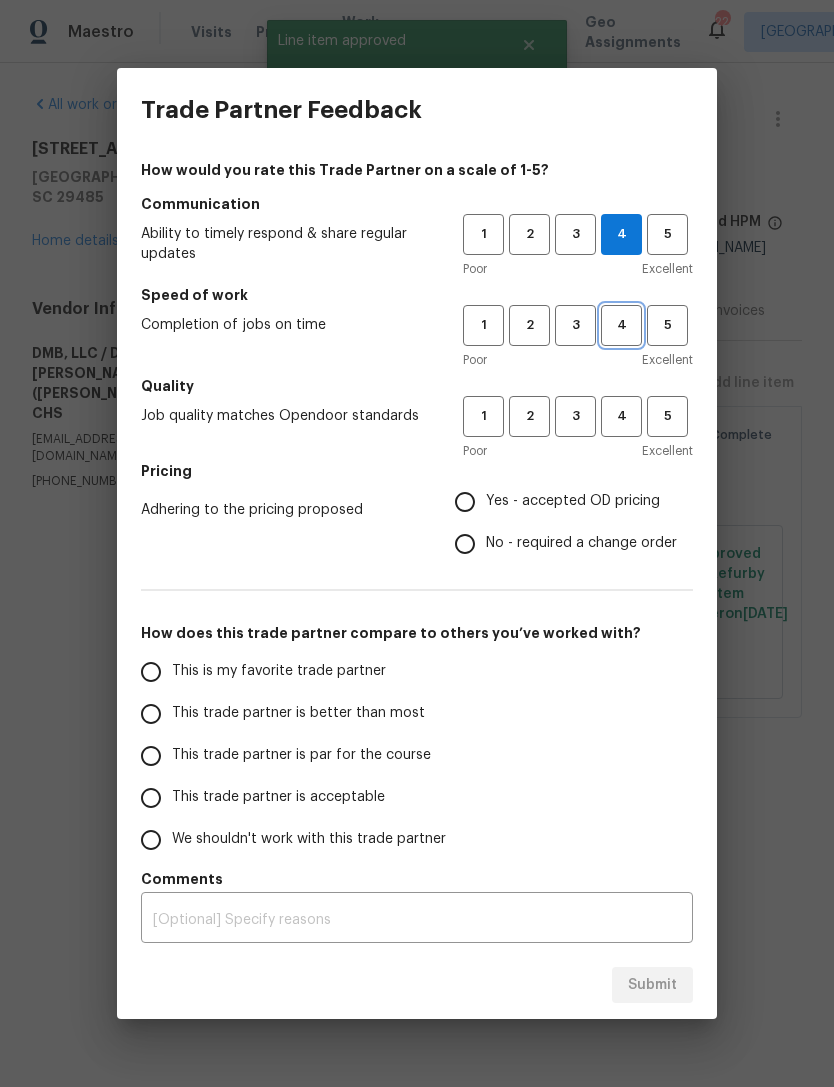 click on "4" at bounding box center (621, 325) 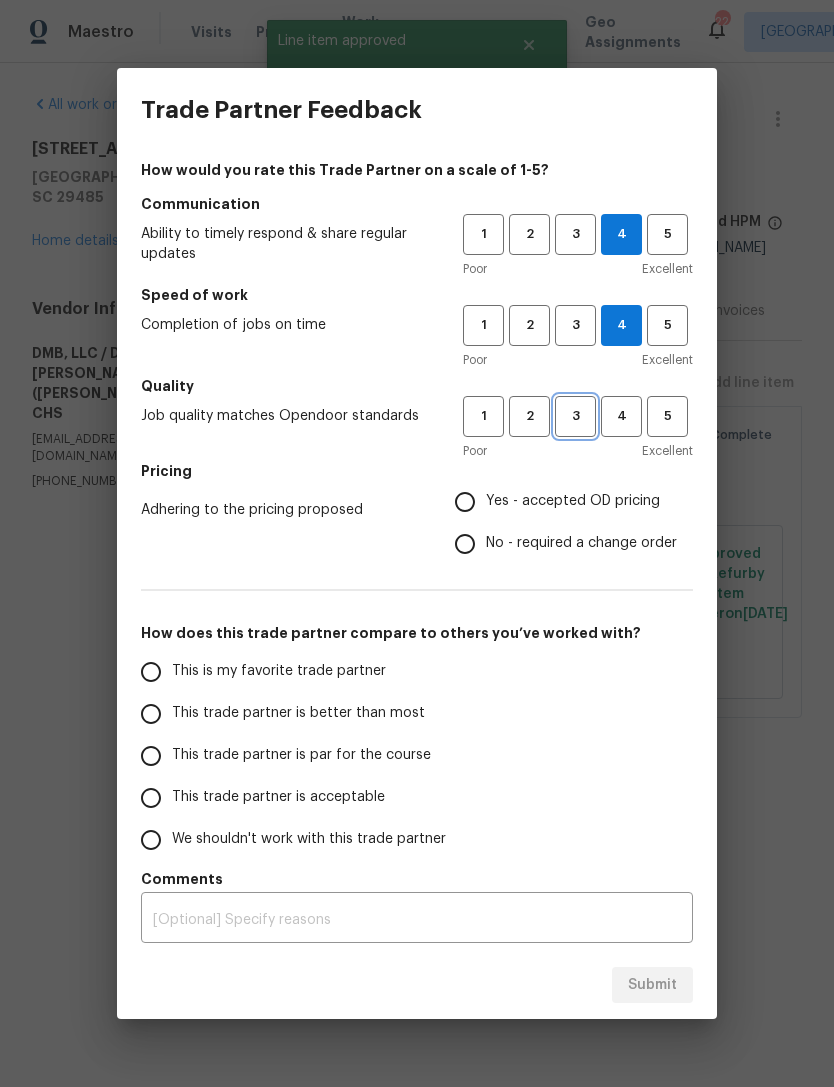 click on "3" at bounding box center [575, 416] 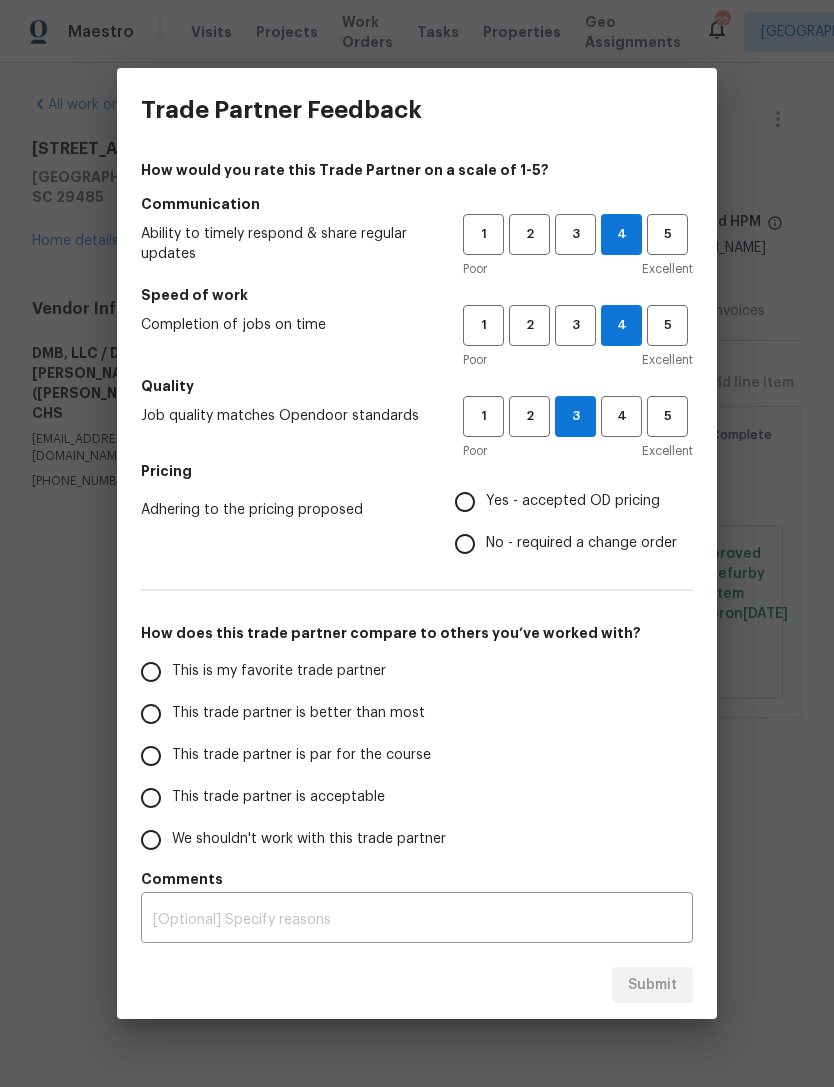 click on "No - required a change order" at bounding box center (465, 544) 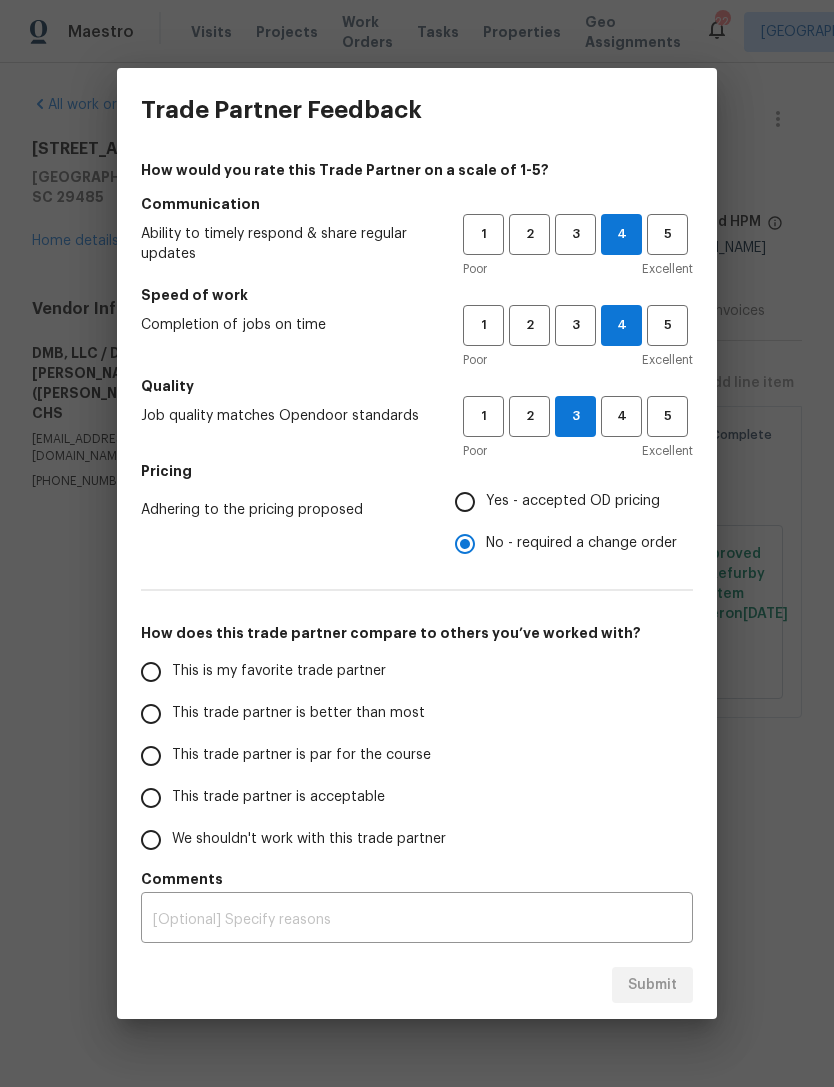 click on "This trade partner is better than most" at bounding box center [151, 714] 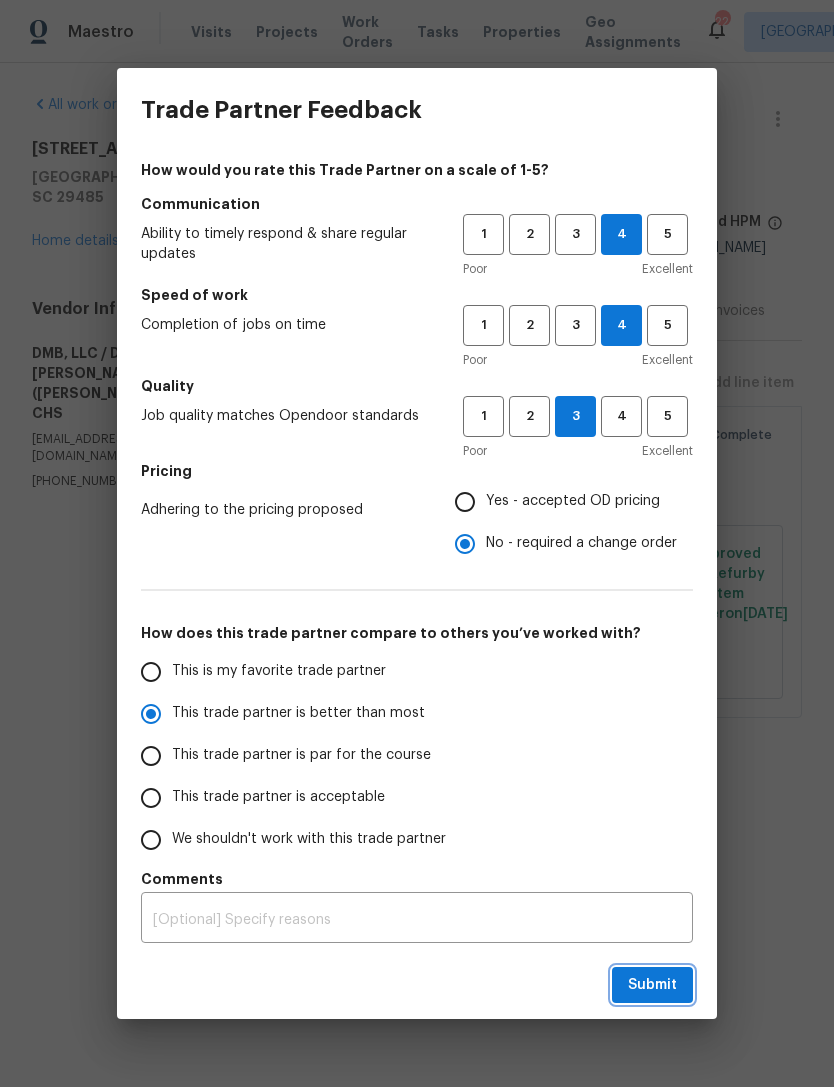 click on "Submit" at bounding box center [652, 985] 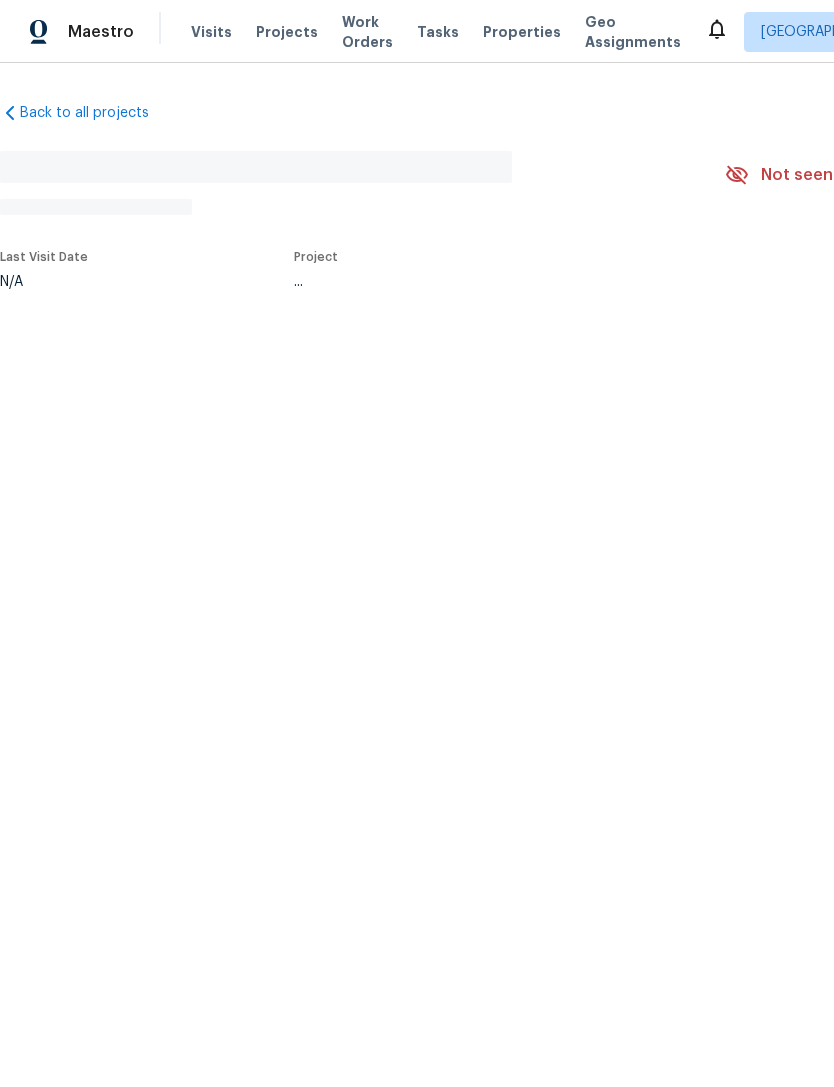 scroll, scrollTop: 0, scrollLeft: 0, axis: both 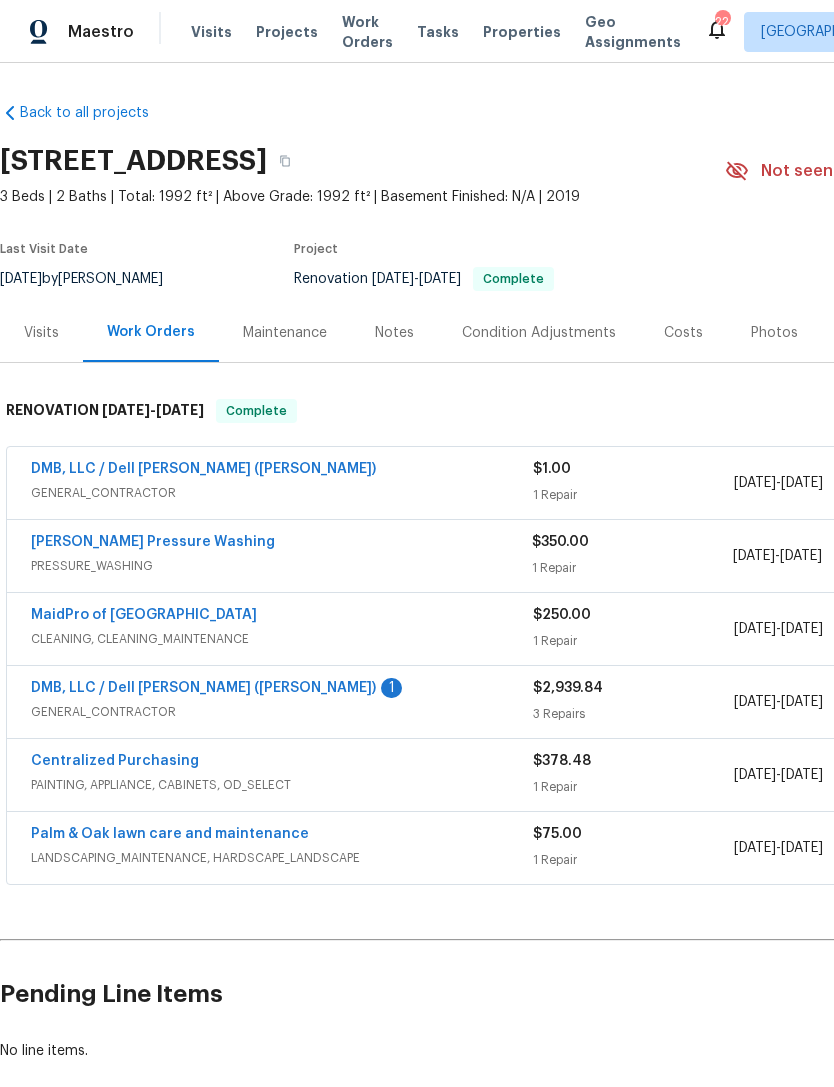 click on "Work Orders" at bounding box center (367, 32) 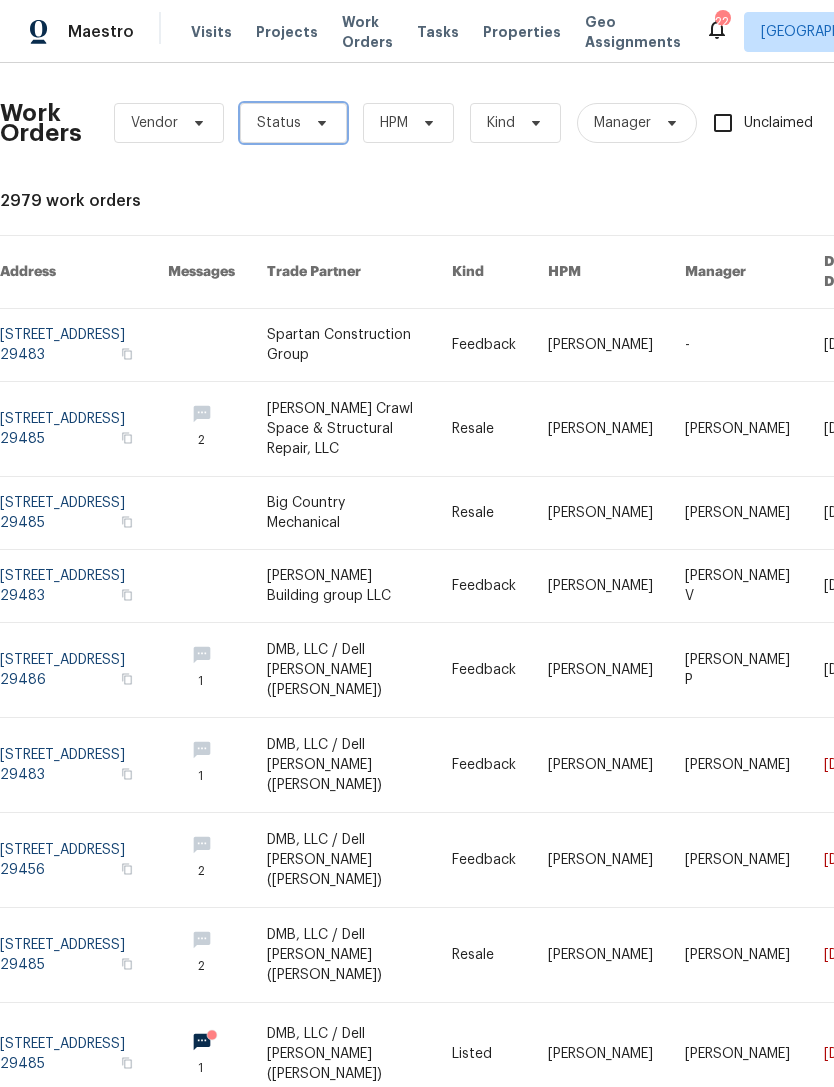 click 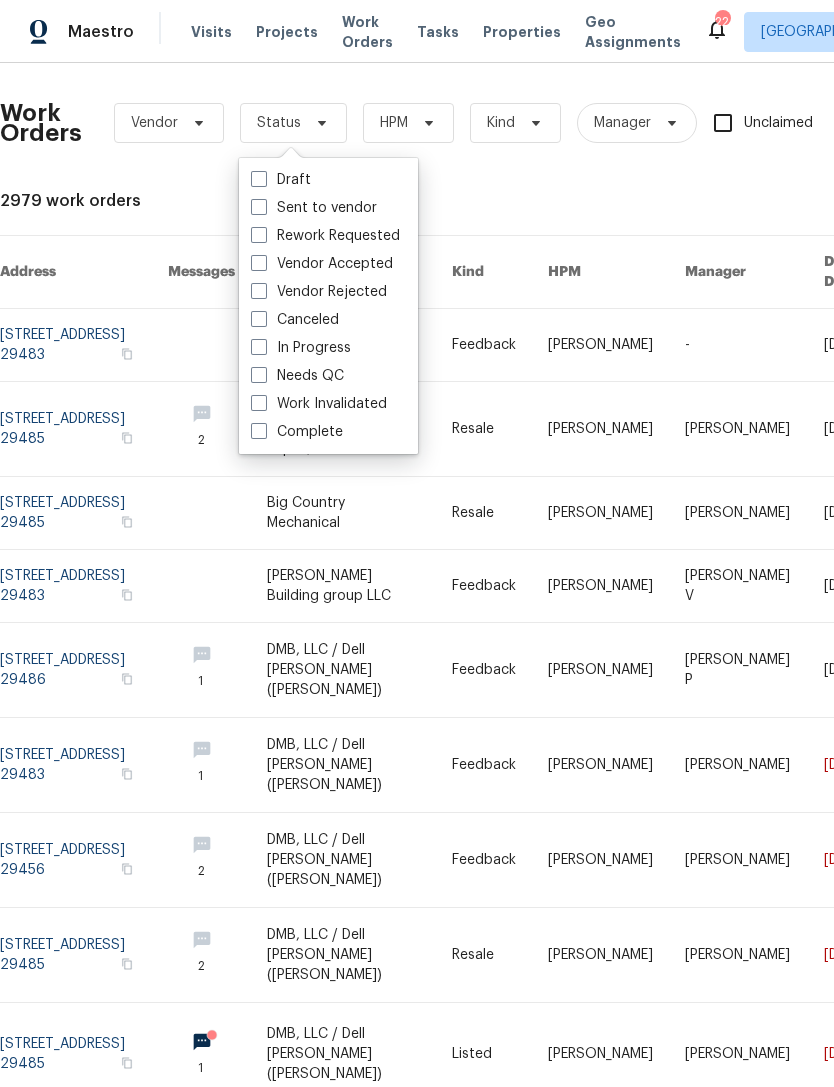 click at bounding box center [259, 375] 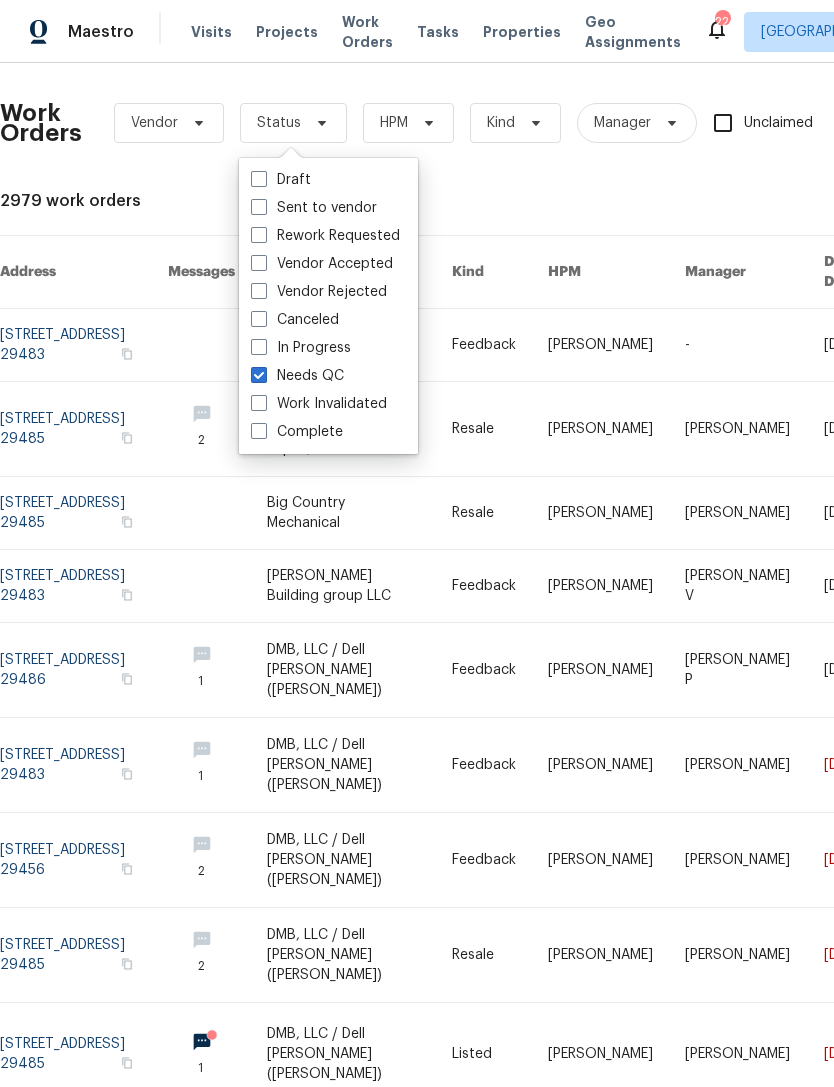 checkbox on "true" 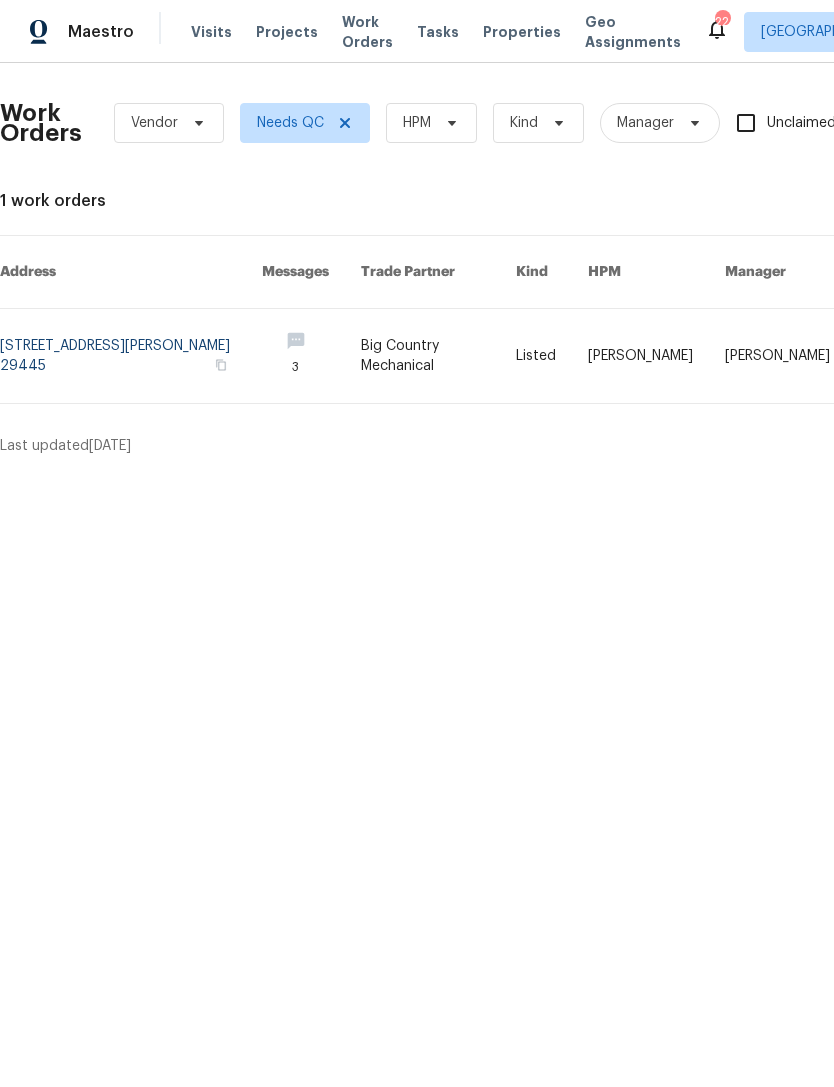 click 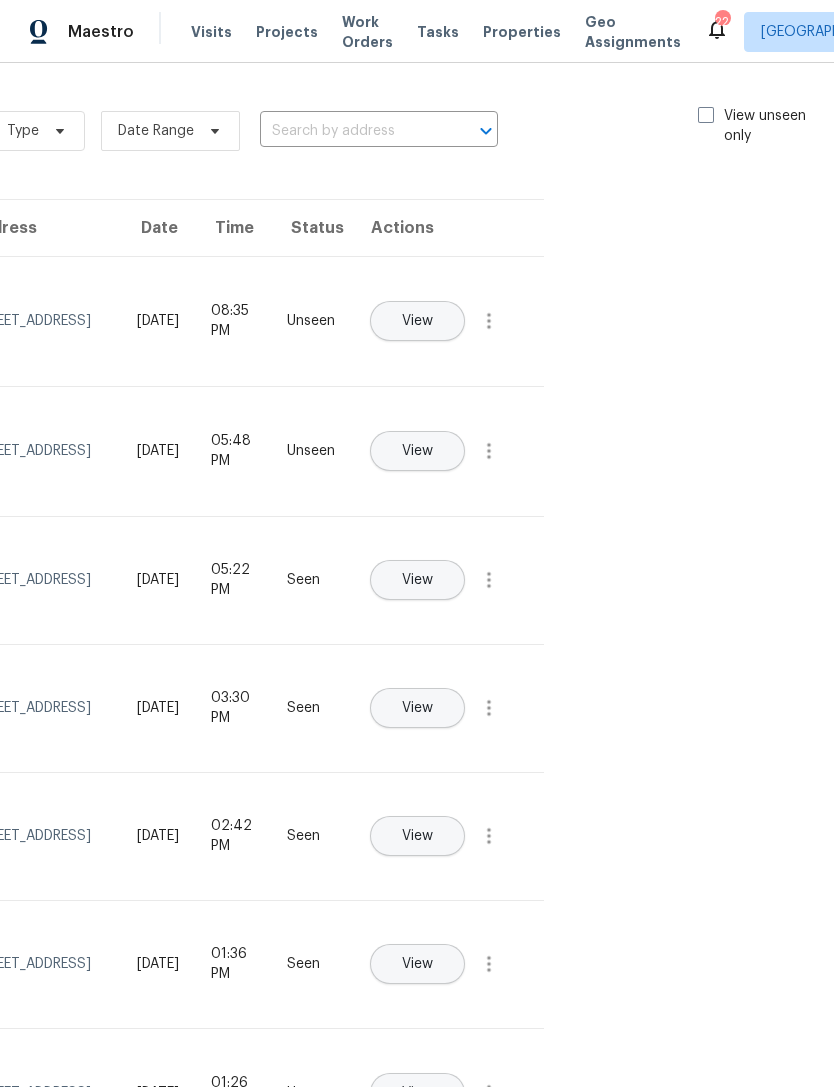 scroll, scrollTop: 0, scrollLeft: 225, axis: horizontal 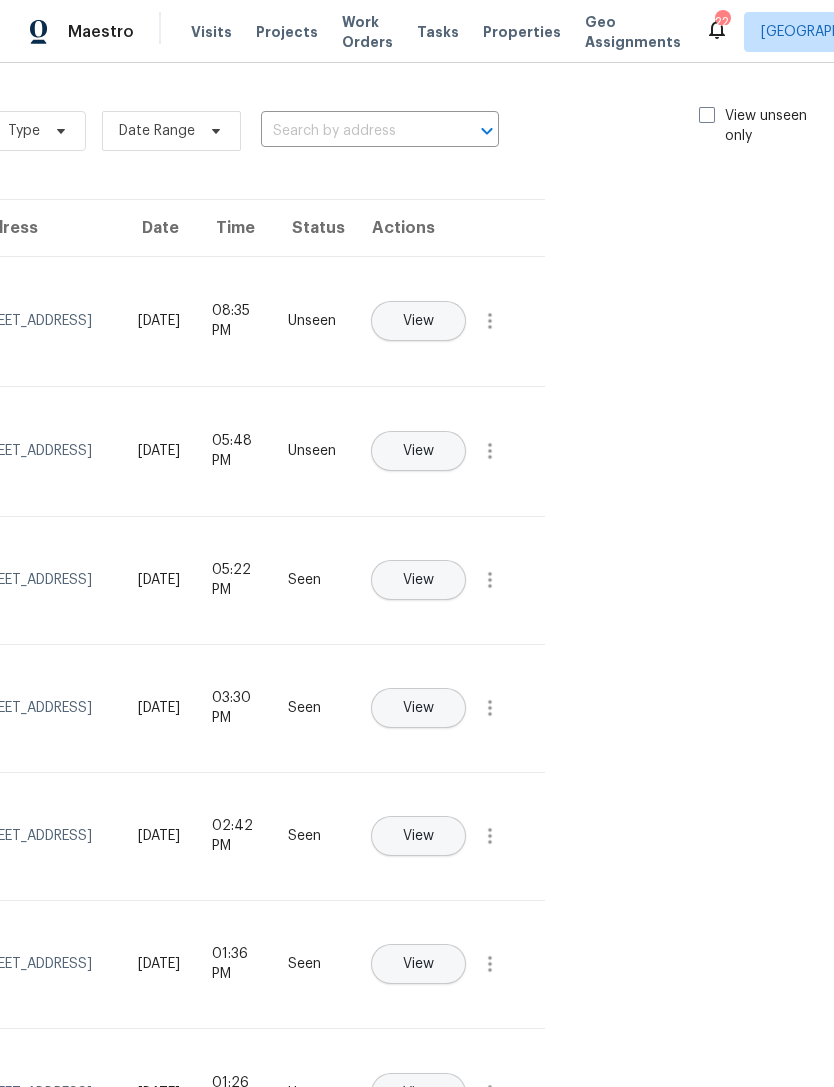 click at bounding box center [707, 115] 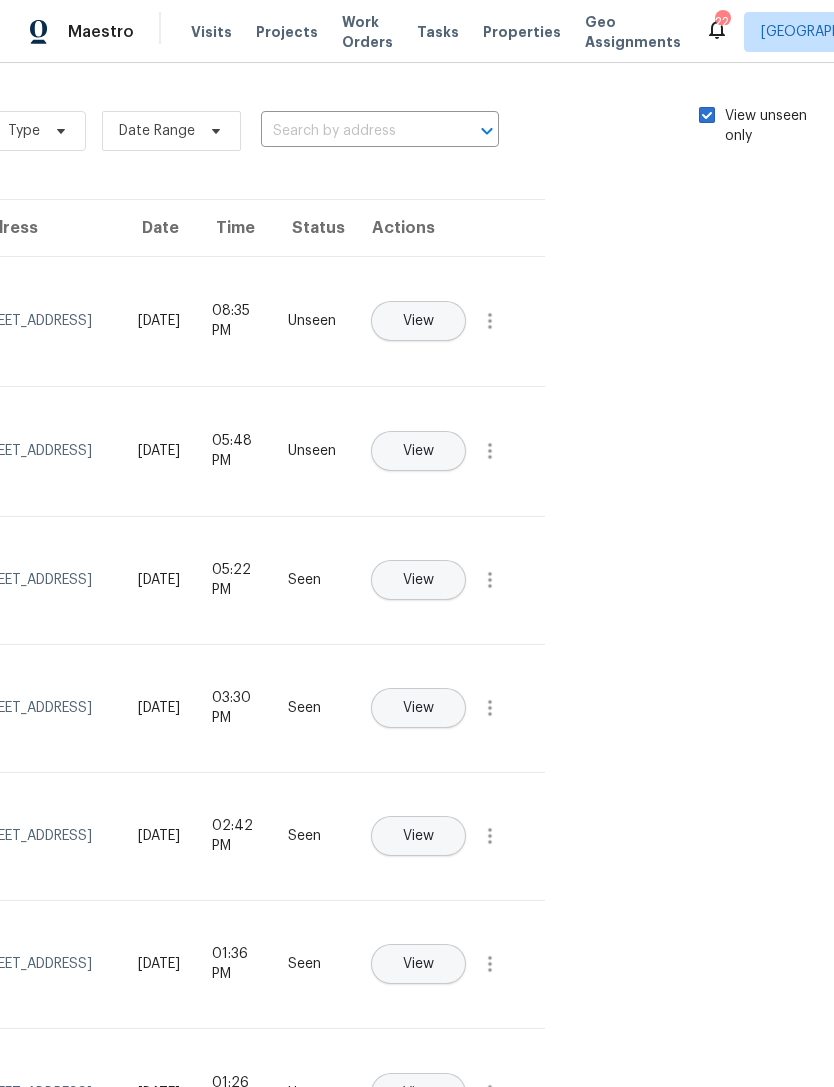 checkbox on "true" 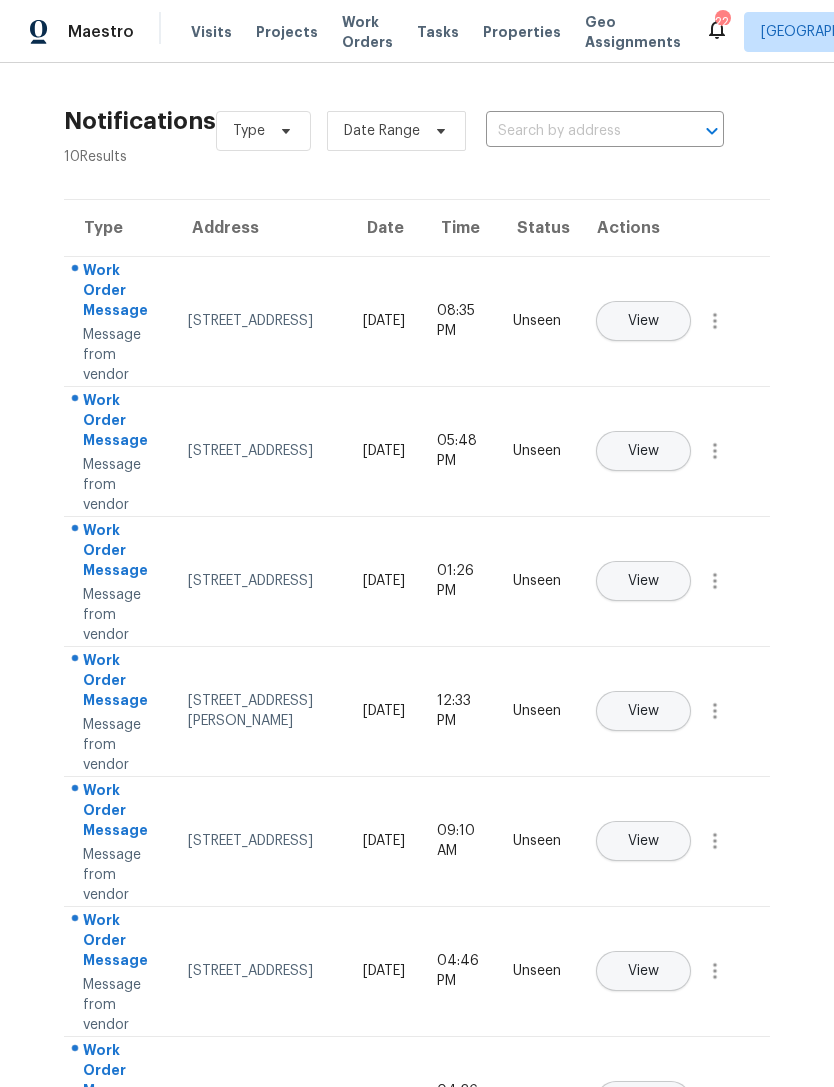 scroll, scrollTop: 0, scrollLeft: 0, axis: both 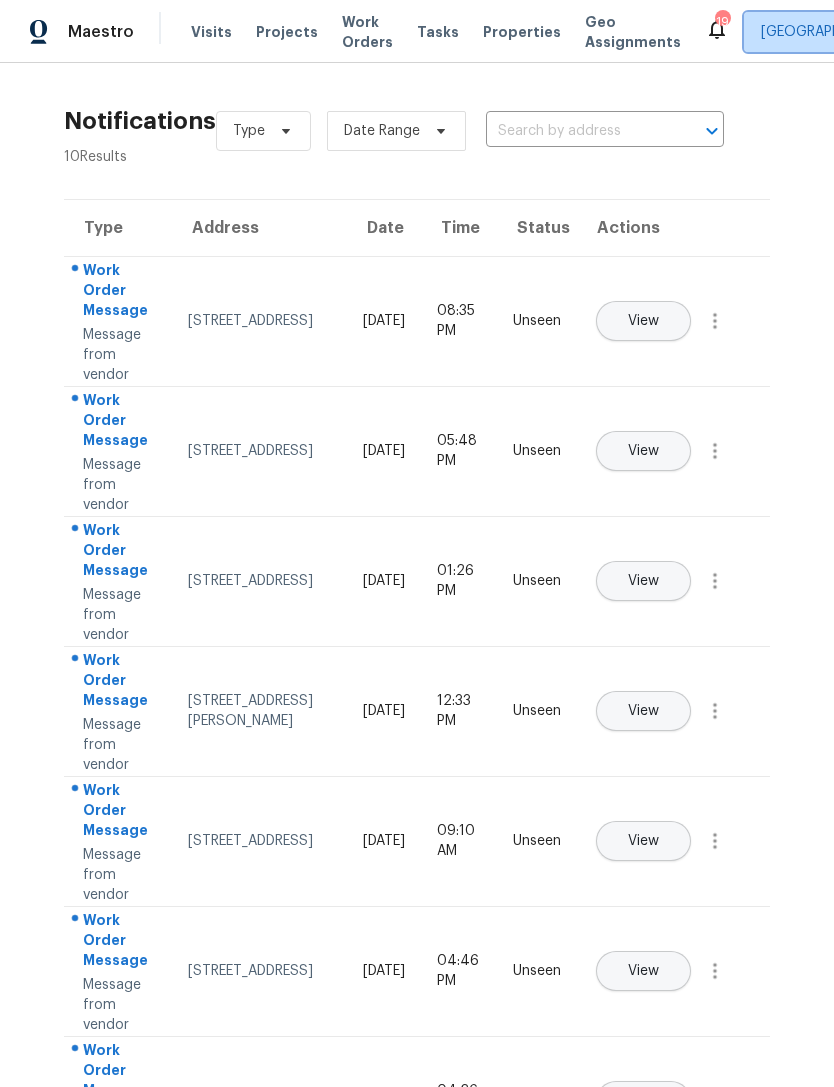 click on "[GEOGRAPHIC_DATA], [GEOGRAPHIC_DATA]" at bounding box center [903, 32] 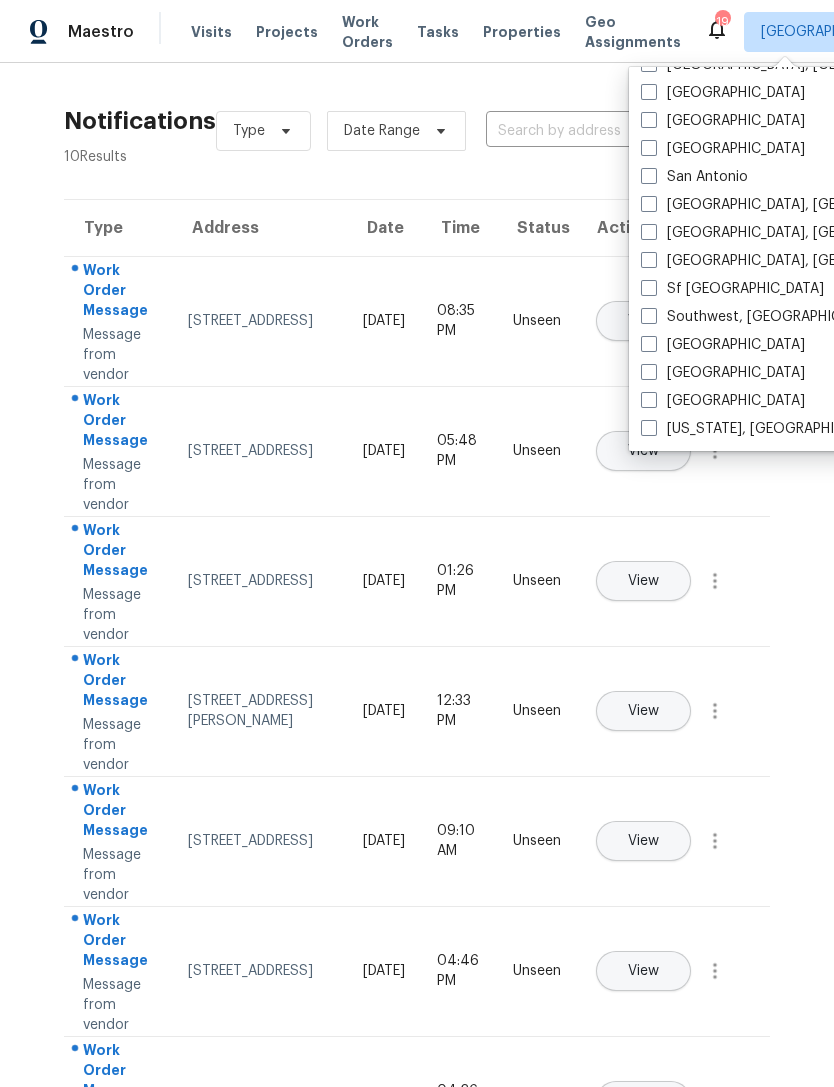 click on "Washington, DC" at bounding box center [764, 429] 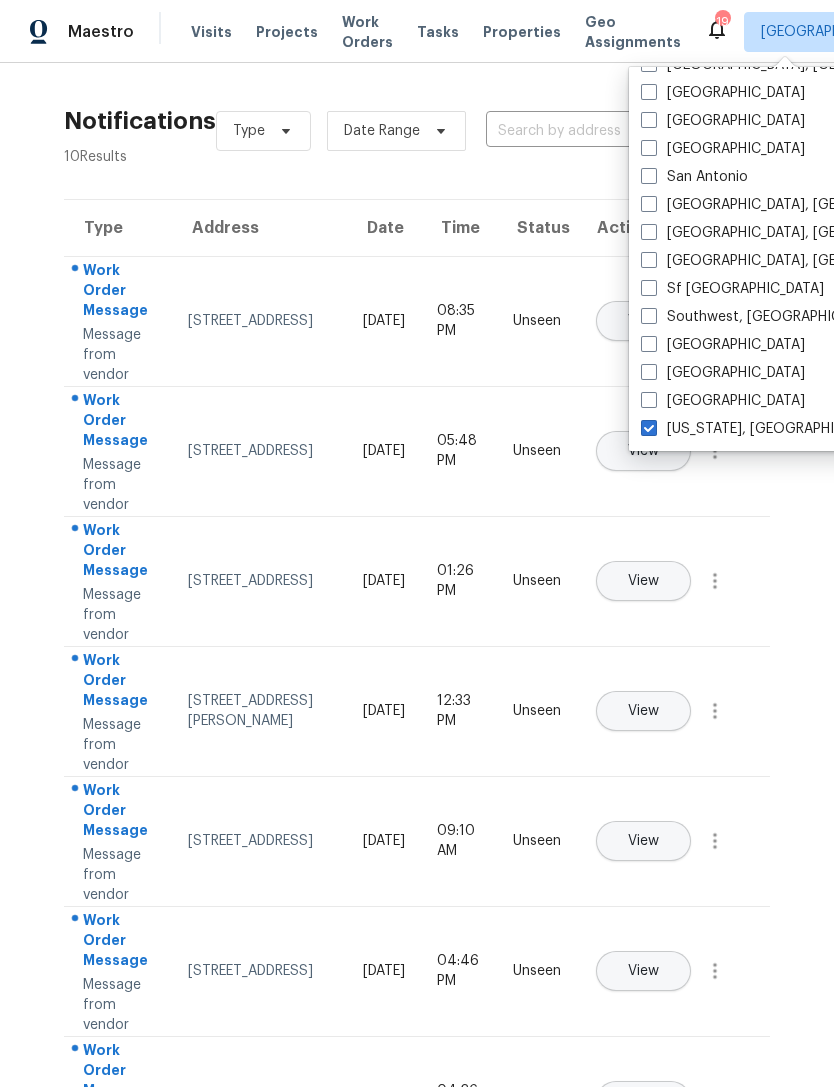 checkbox on "true" 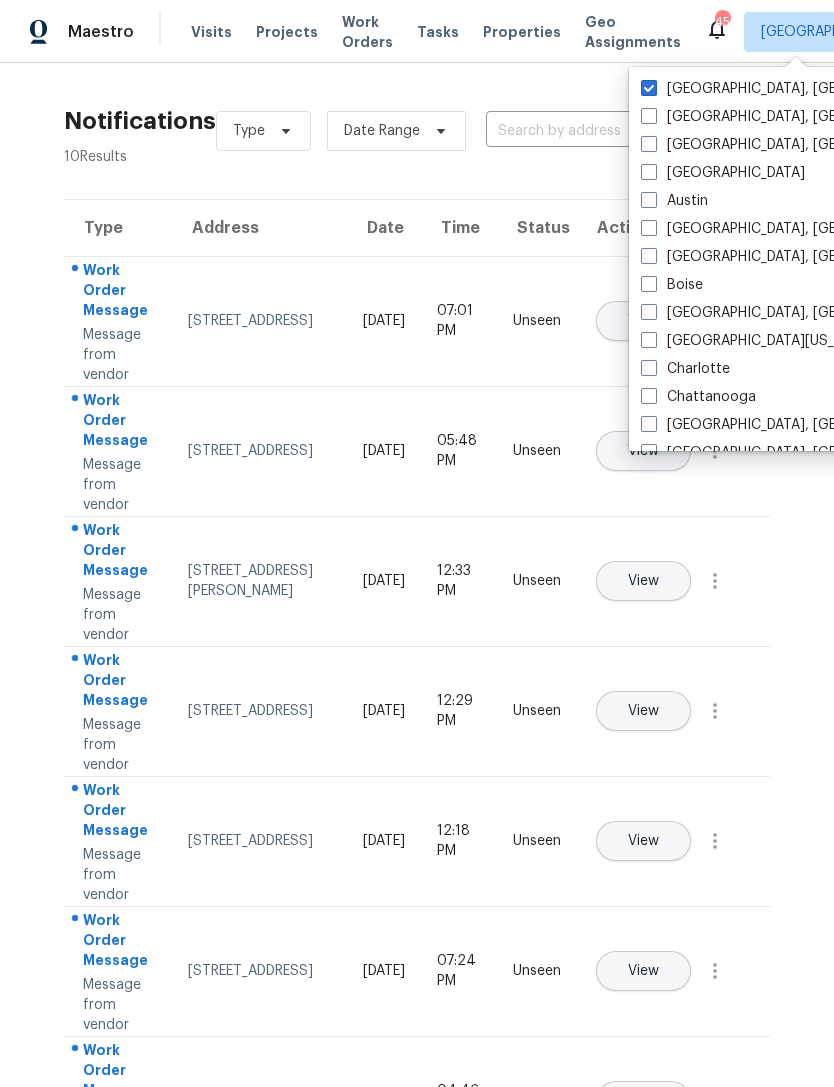 scroll, scrollTop: 0, scrollLeft: 0, axis: both 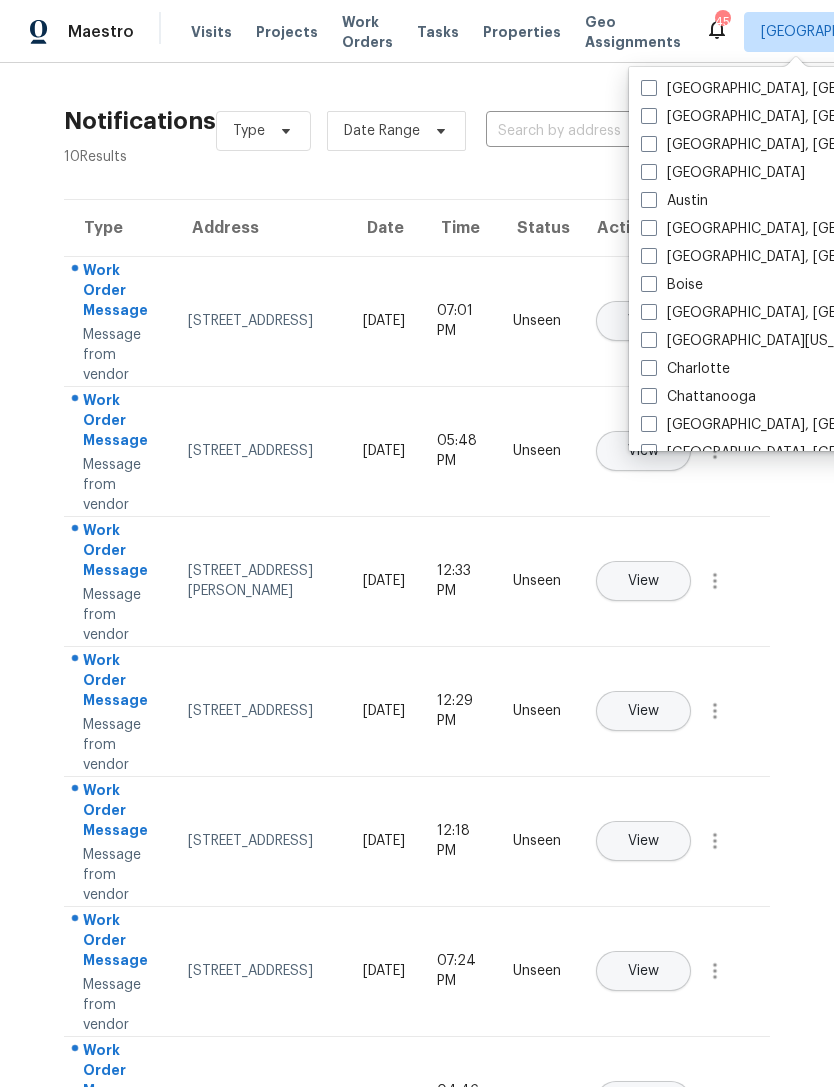 checkbox on "false" 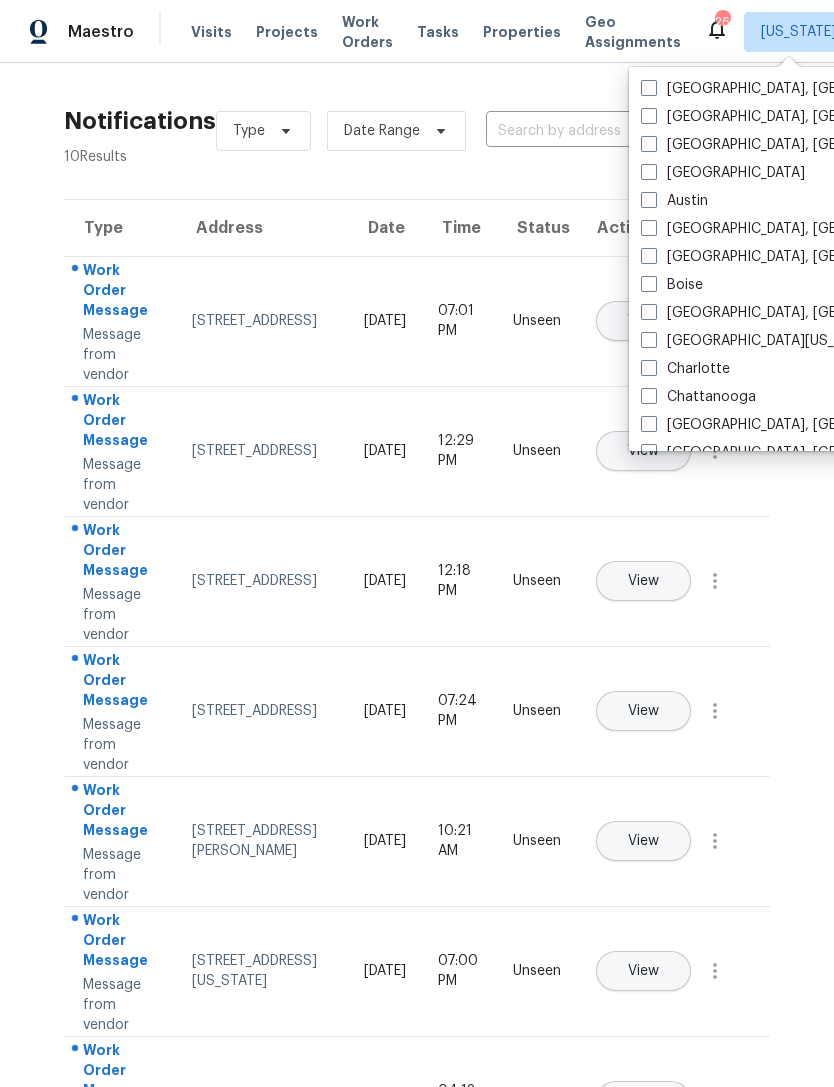 click on "Properties" at bounding box center [522, 32] 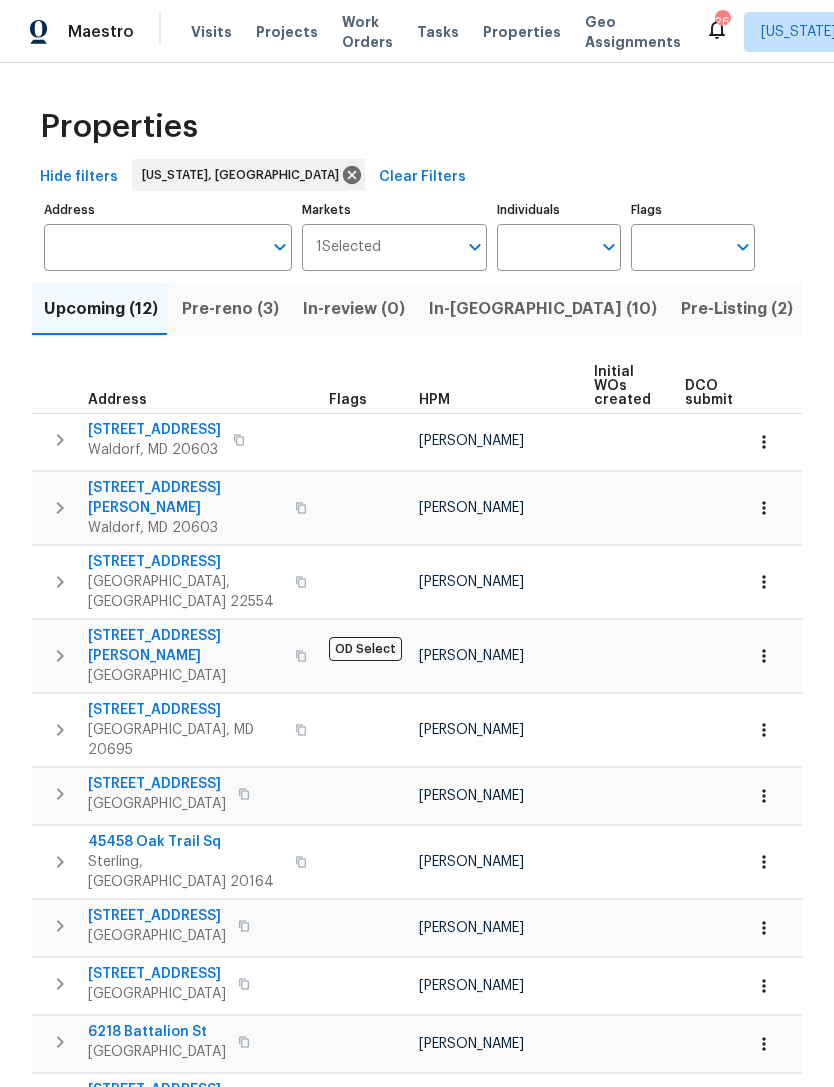 click on "Pre-reno (3)" at bounding box center [230, 309] 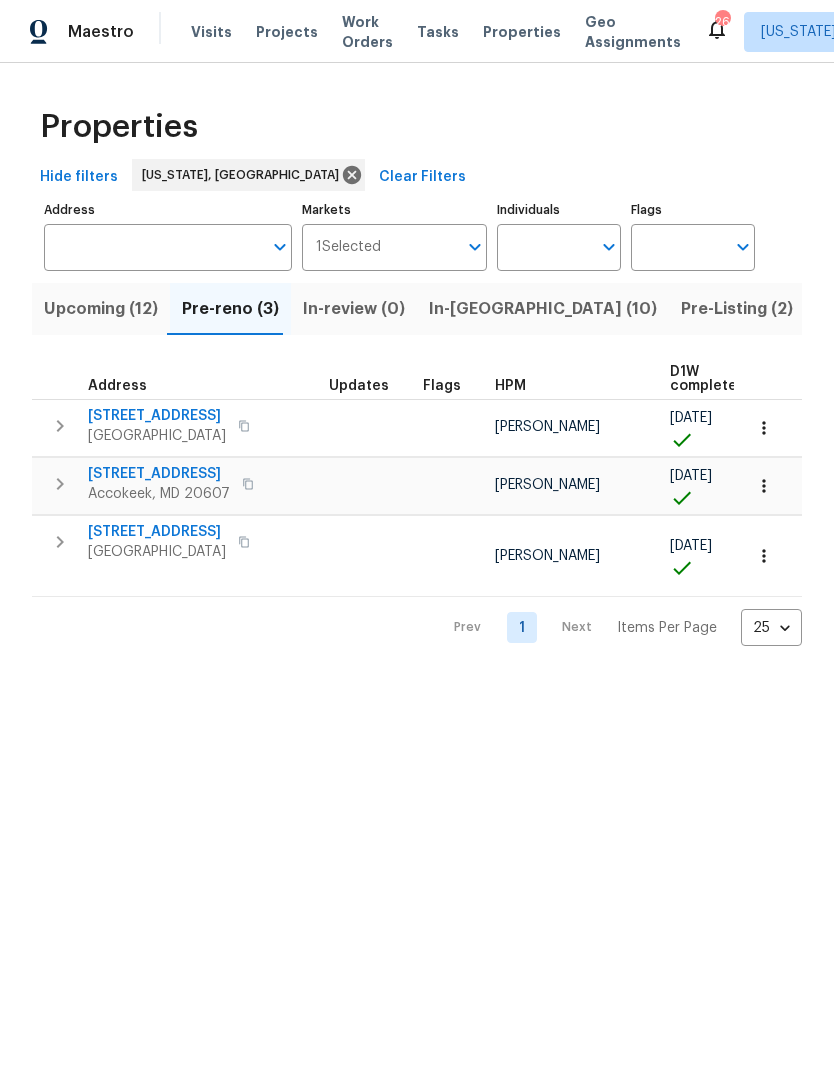 scroll, scrollTop: 0, scrollLeft: 0, axis: both 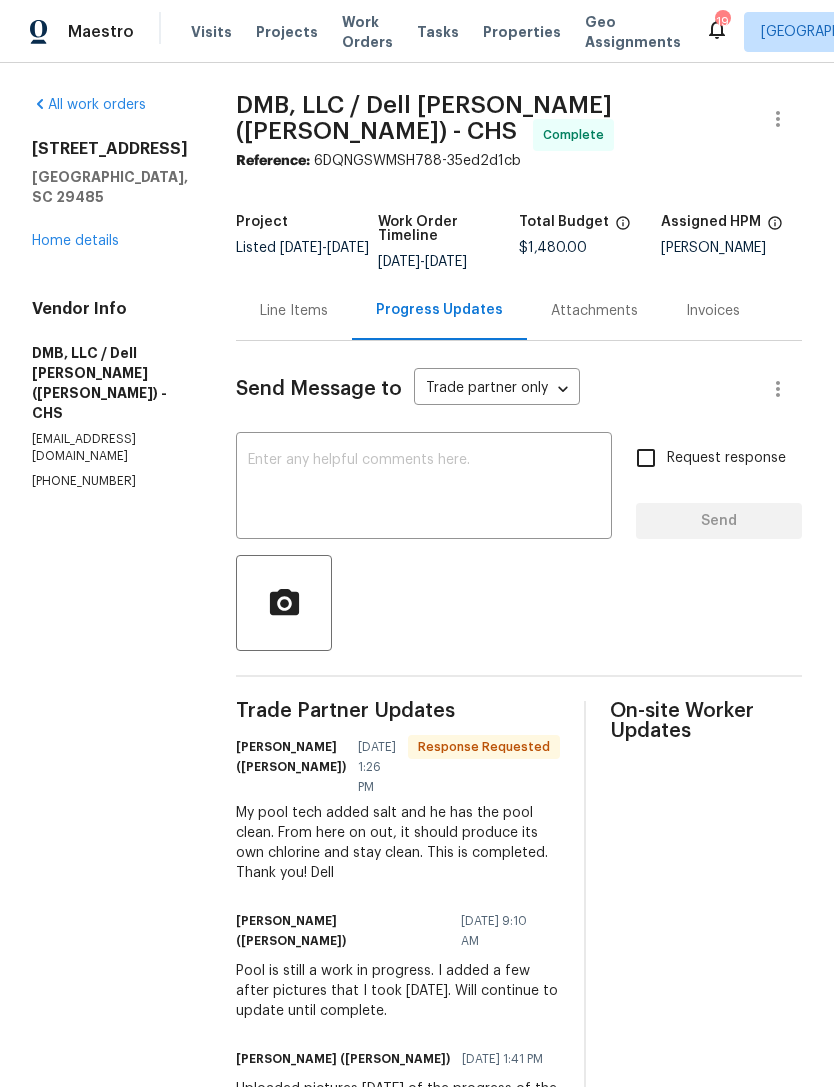 click at bounding box center (424, 488) 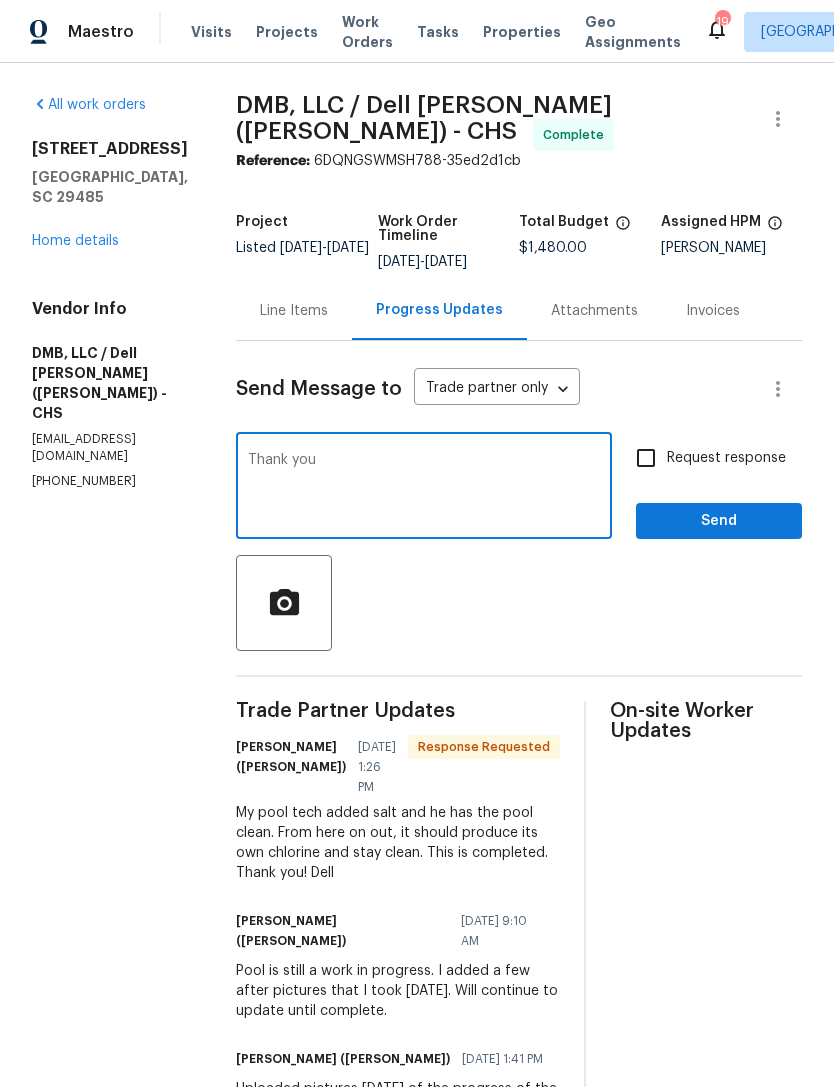 type on "Thank you" 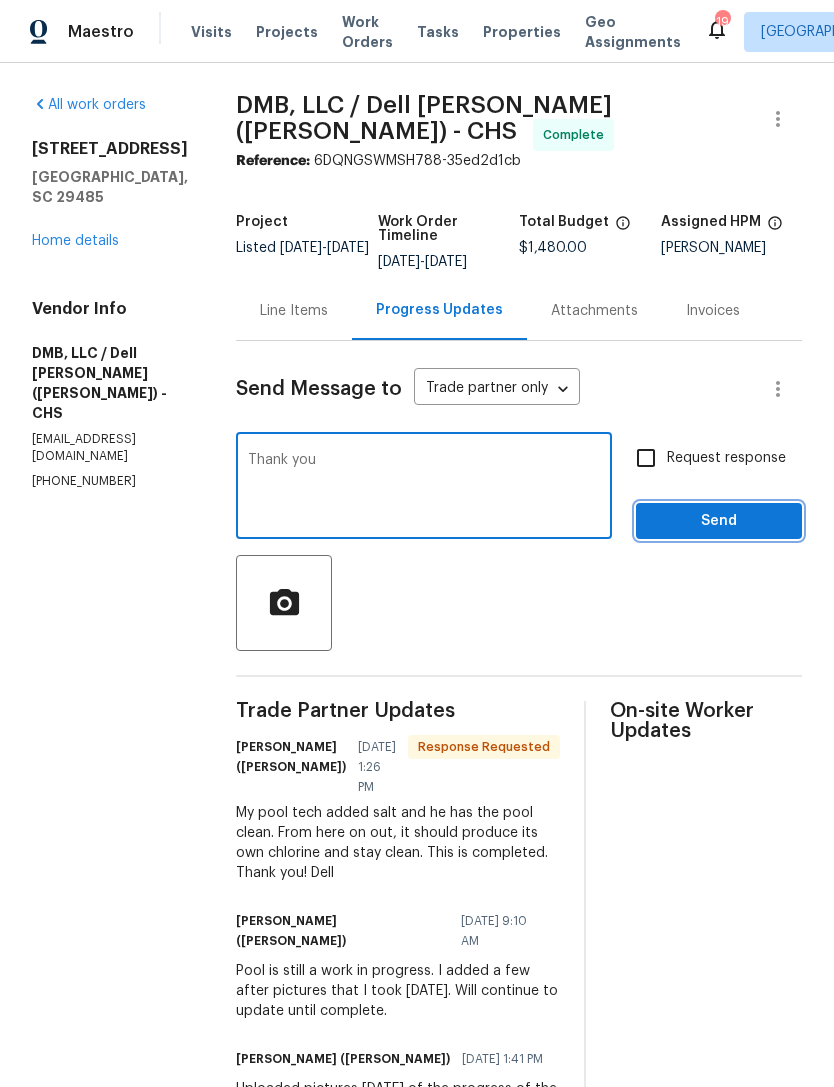 click on "Send" at bounding box center (719, 521) 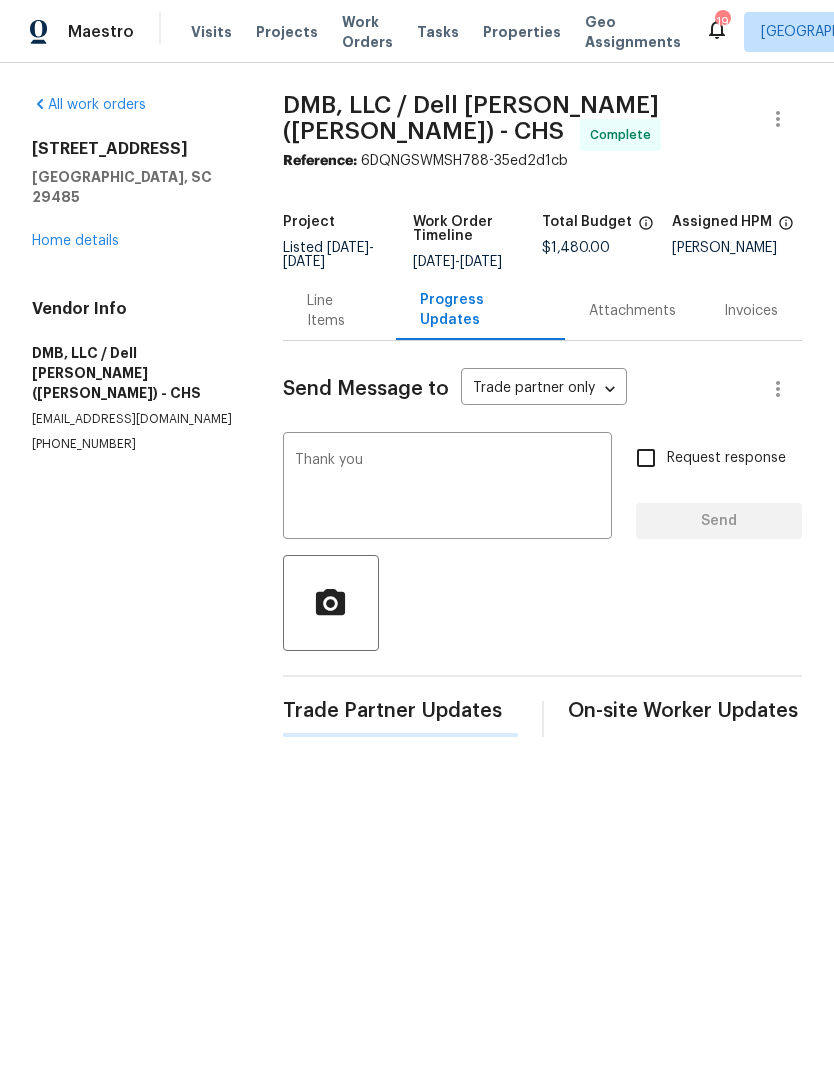 type 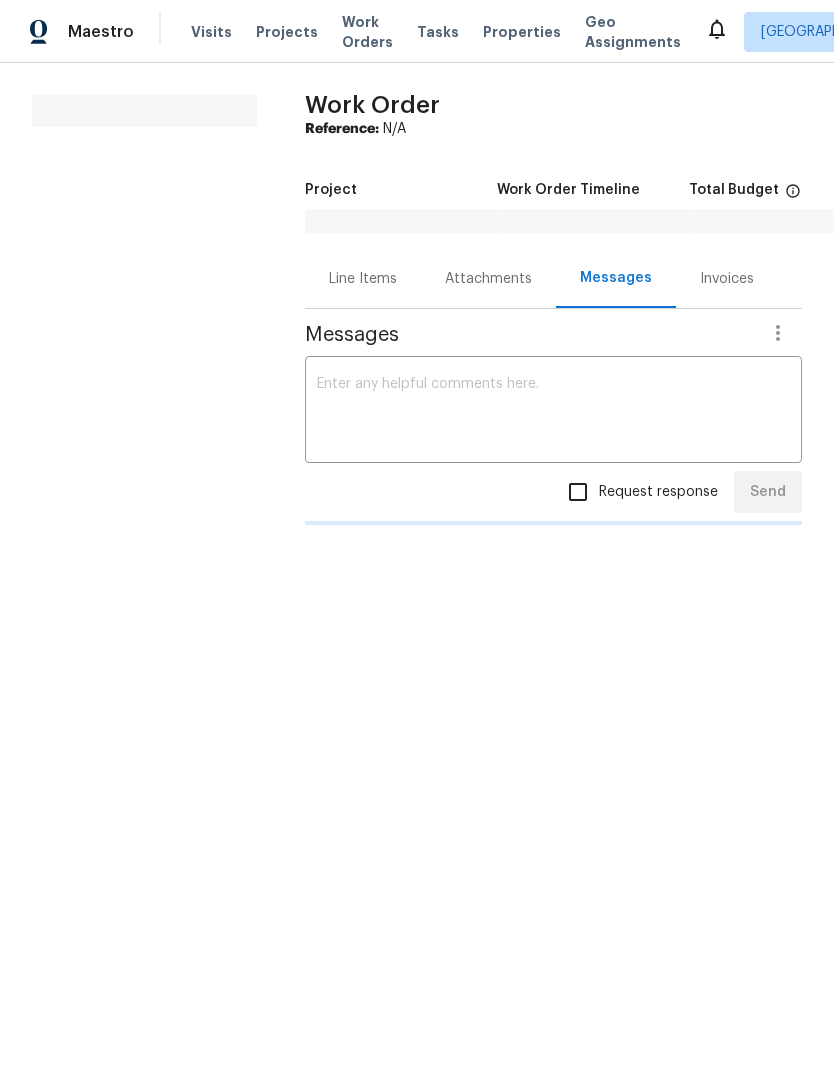 scroll, scrollTop: 0, scrollLeft: 0, axis: both 